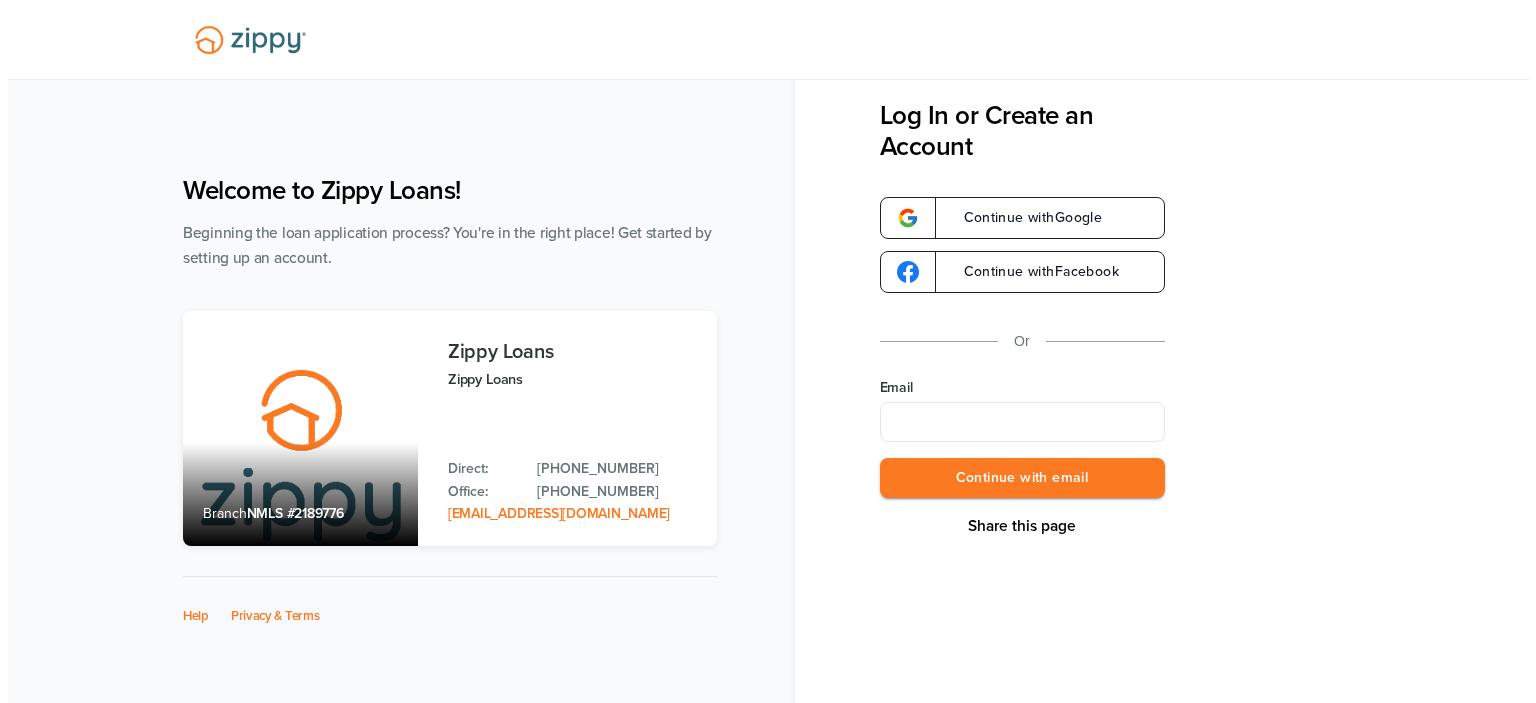 scroll, scrollTop: 0, scrollLeft: 0, axis: both 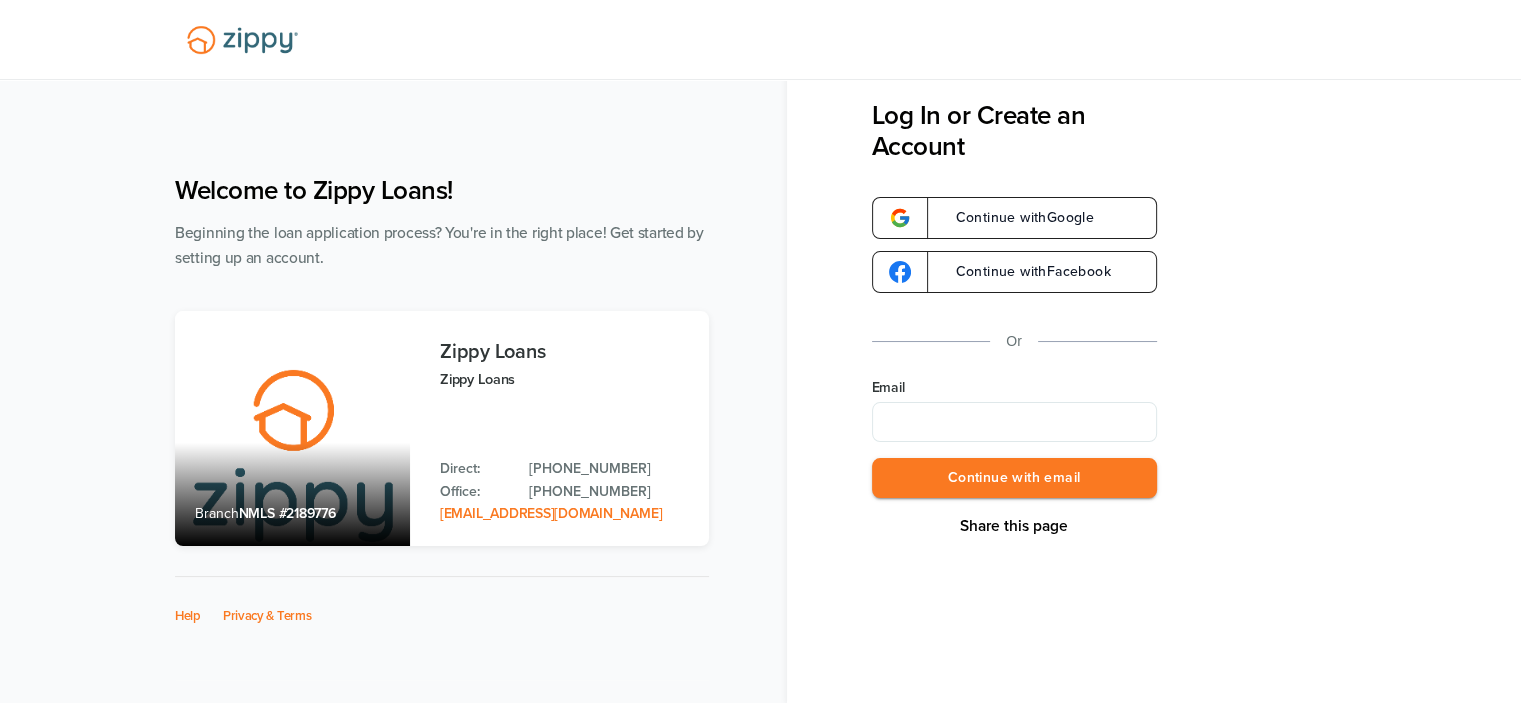 click on "Email" at bounding box center [1014, 422] 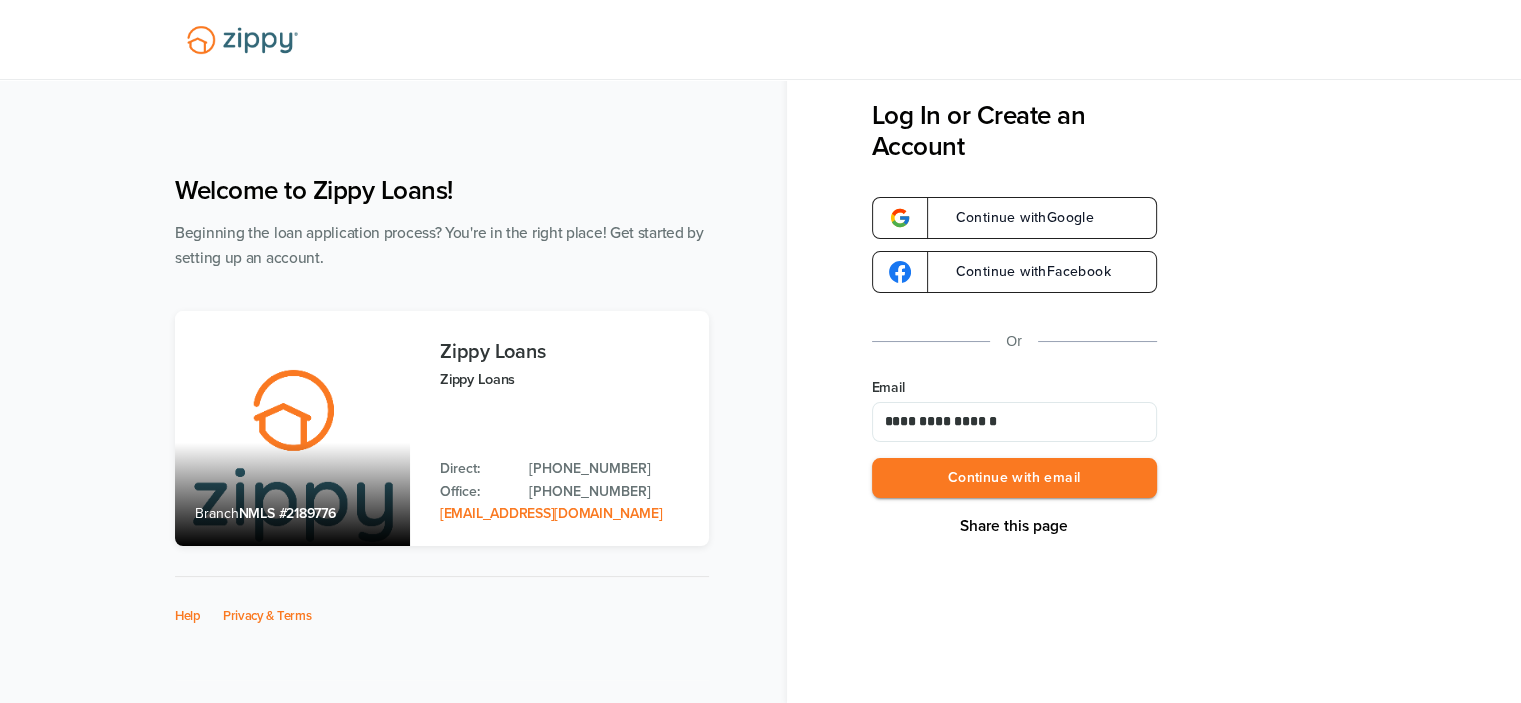 drag, startPoint x: 652, startPoint y: 420, endPoint x: 336, endPoint y: 390, distance: 317.42087 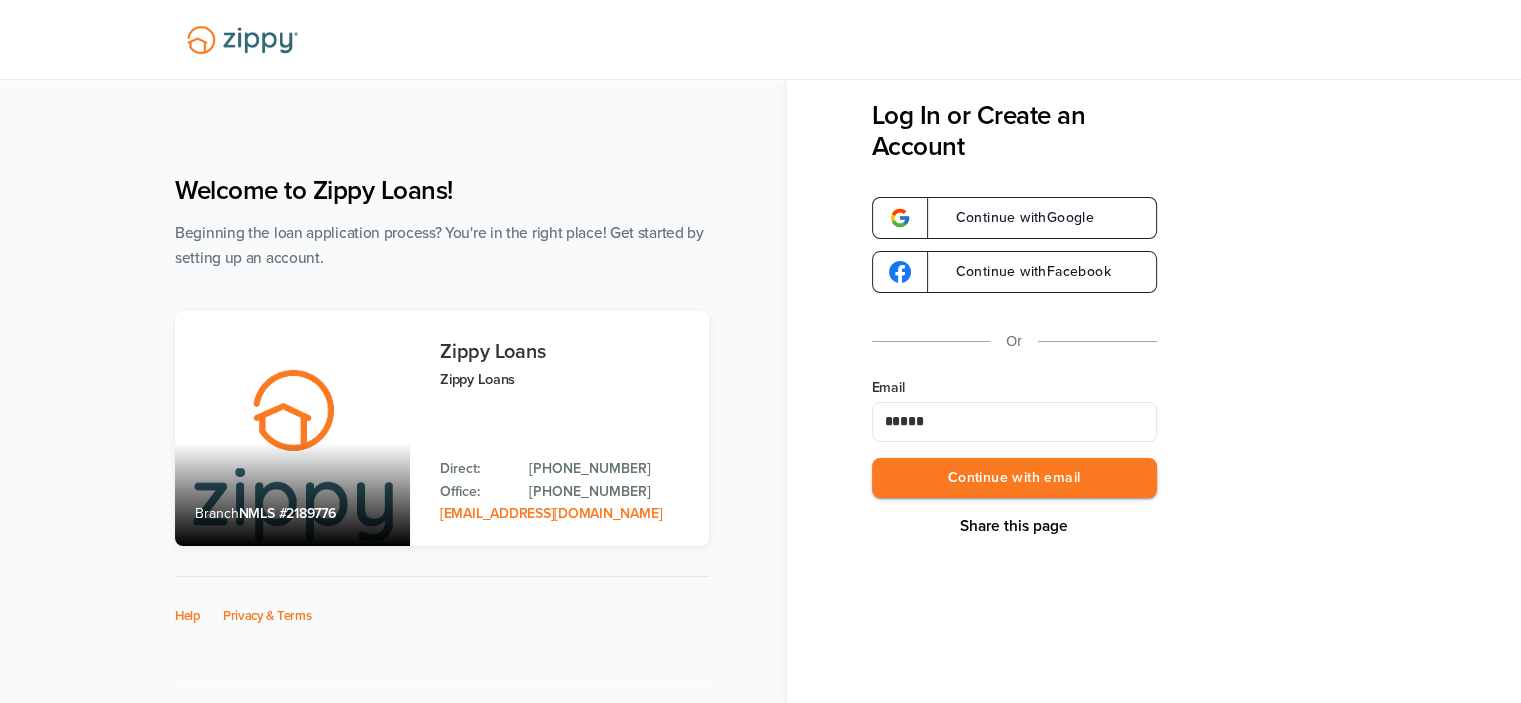type on "**********" 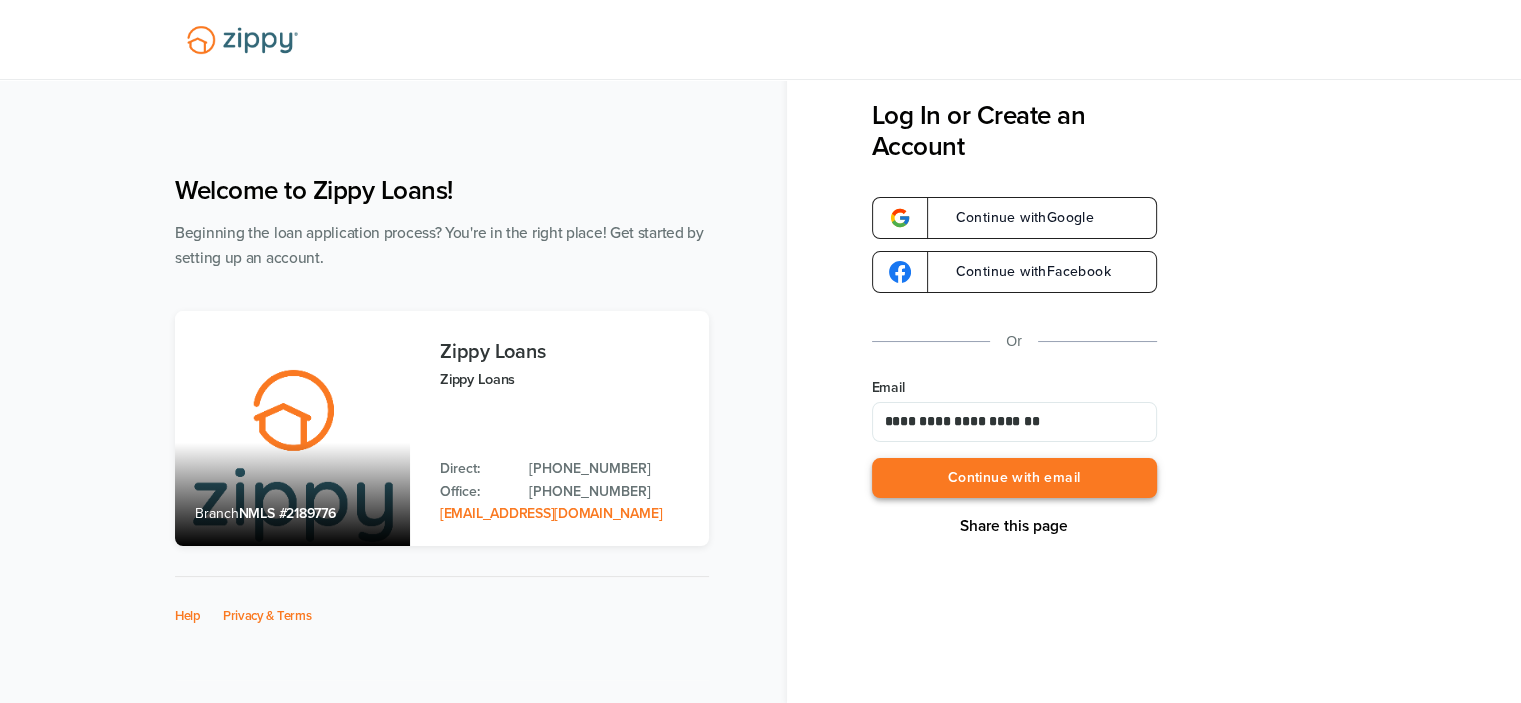 click on "Continue with email" at bounding box center [1014, 478] 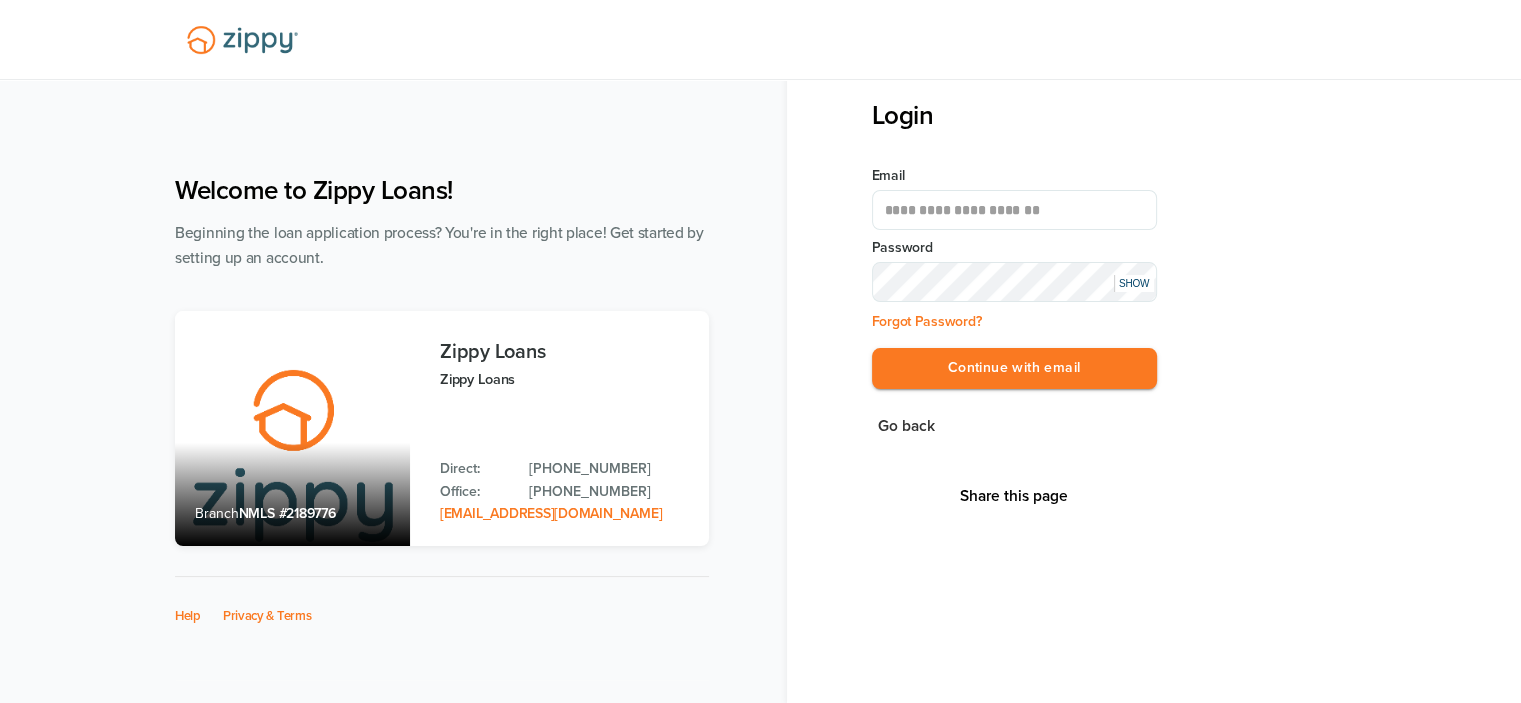 click on "Continue with email" at bounding box center (1014, 368) 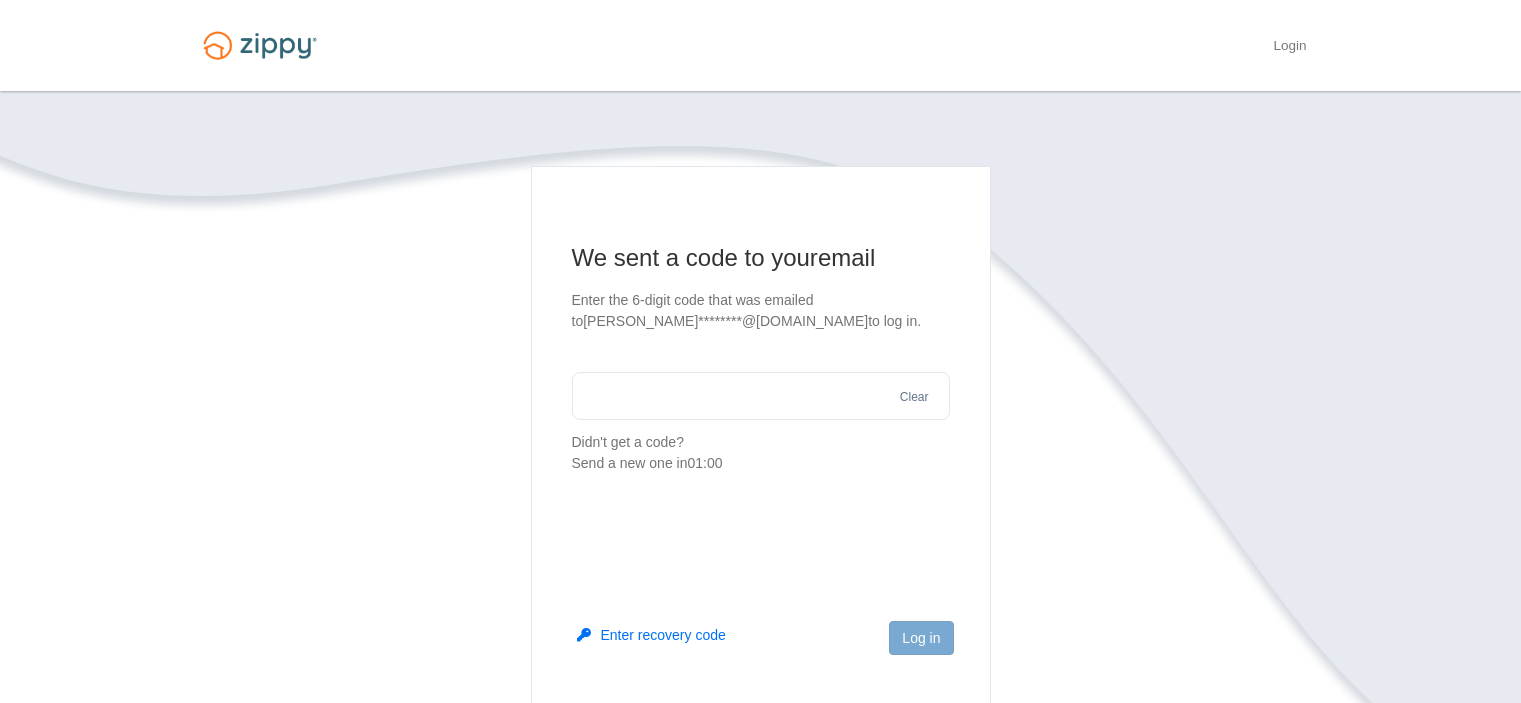 scroll, scrollTop: 0, scrollLeft: 0, axis: both 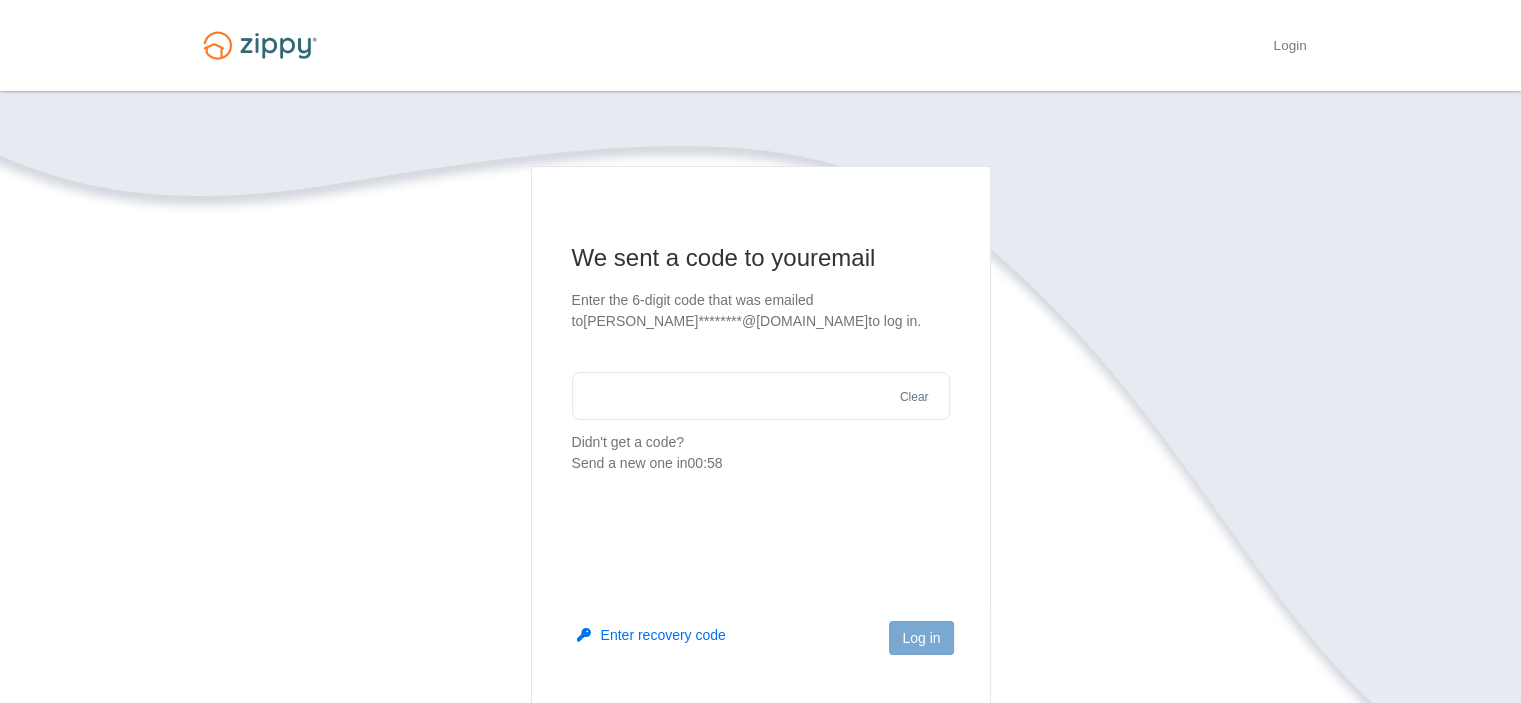 click at bounding box center [761, 396] 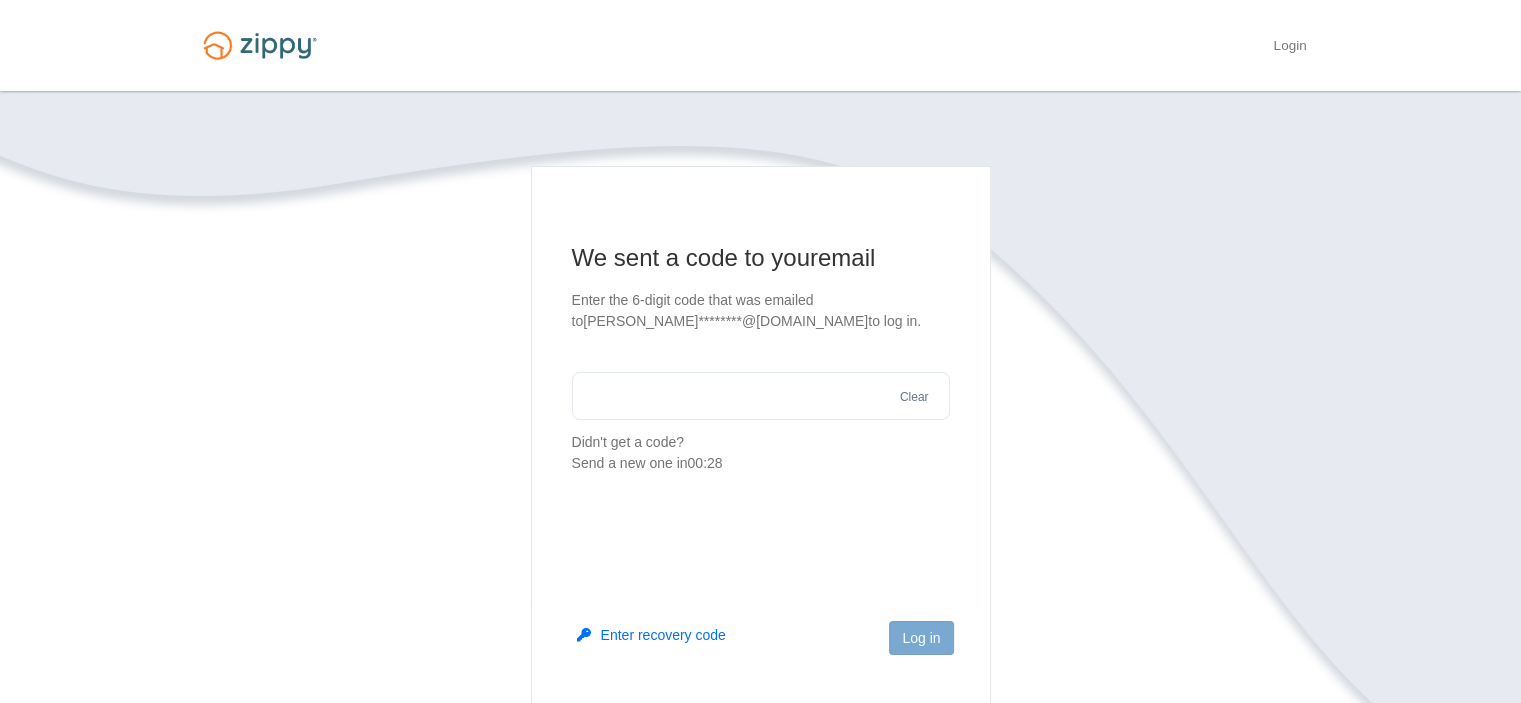 click at bounding box center [761, 396] 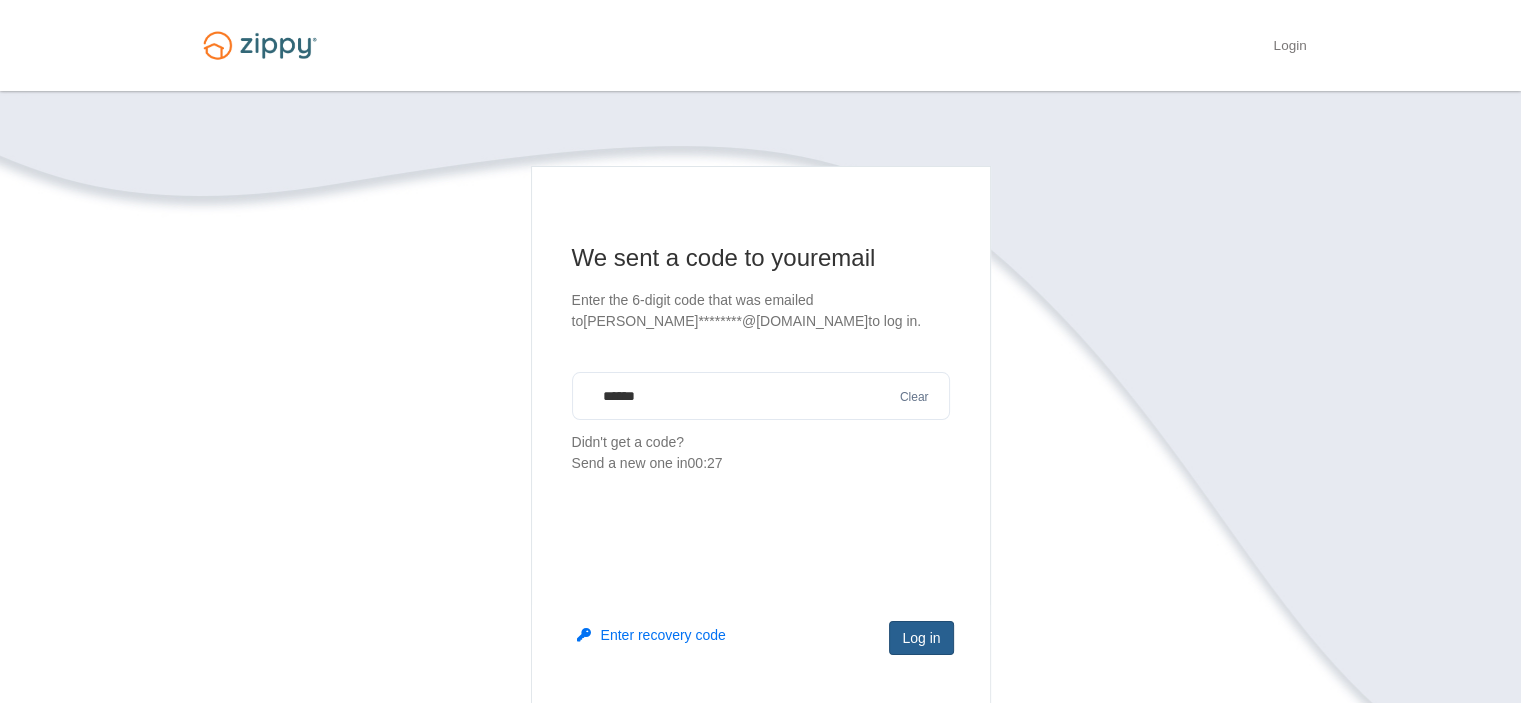 type on "******" 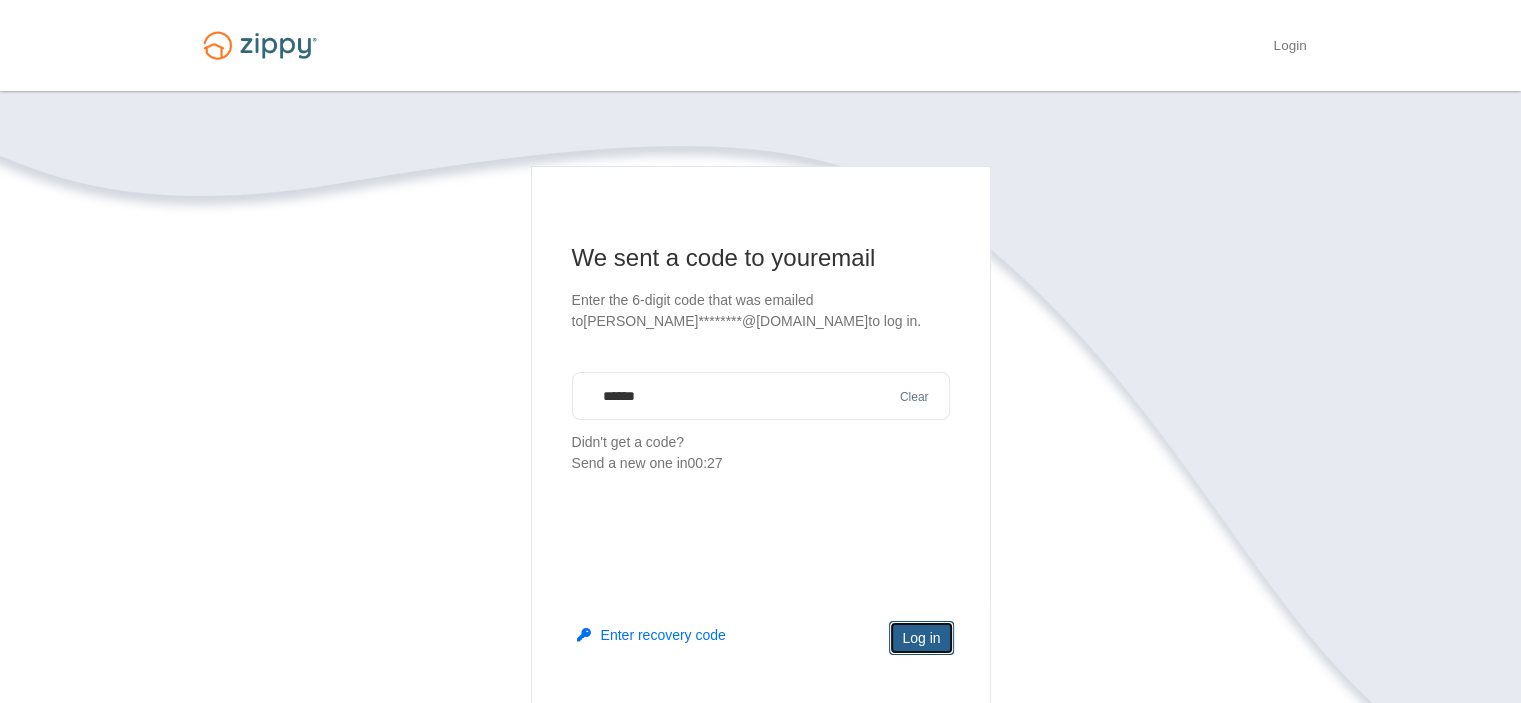 click on "Log in" at bounding box center [921, 638] 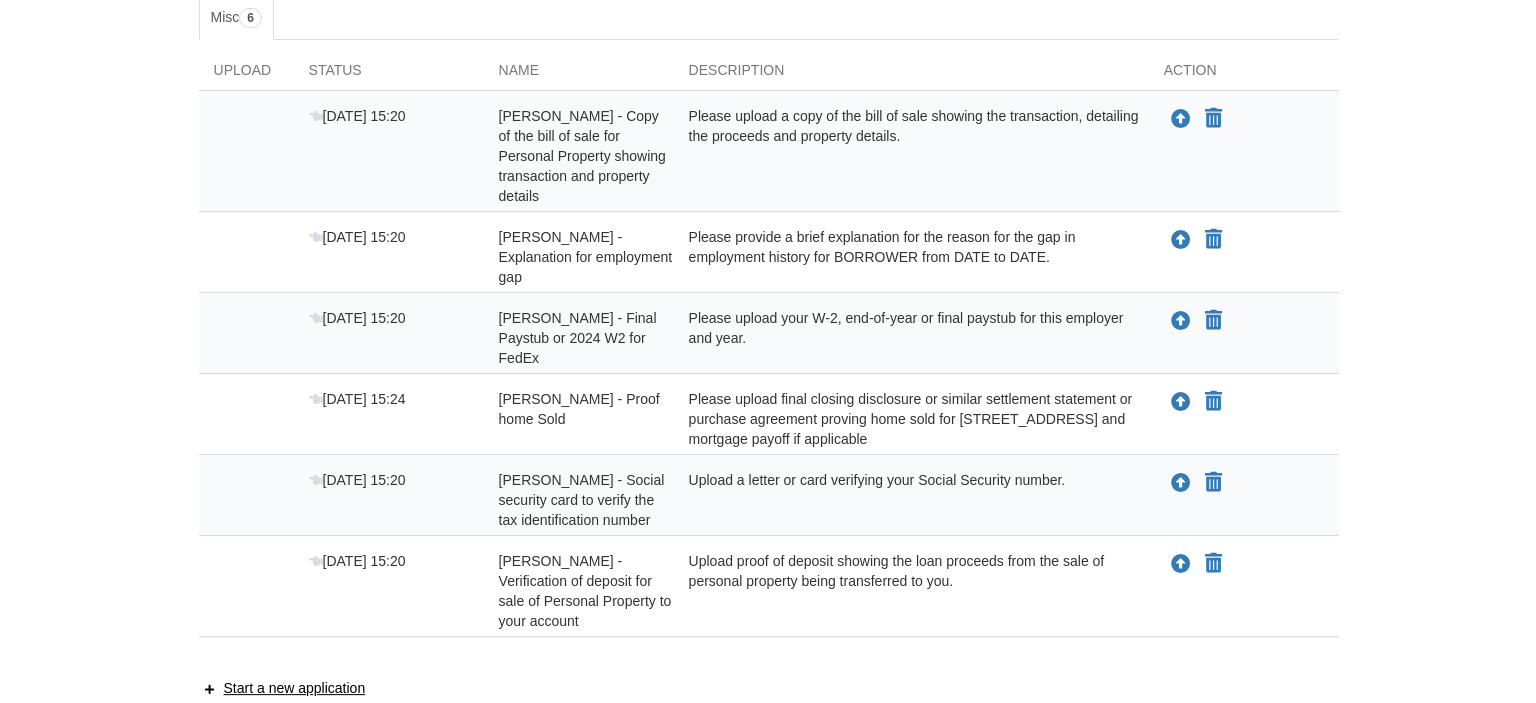 scroll, scrollTop: 400, scrollLeft: 0, axis: vertical 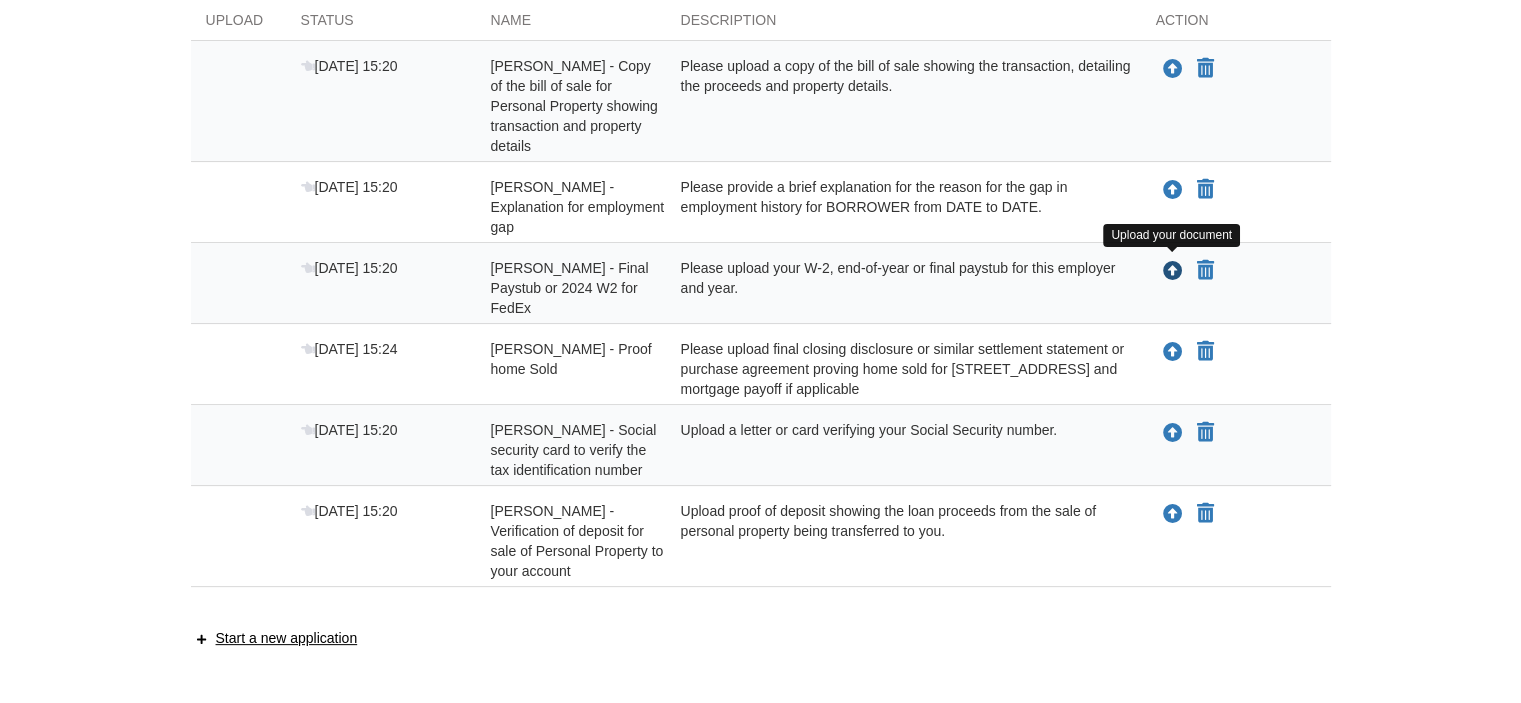 click at bounding box center (1173, 272) 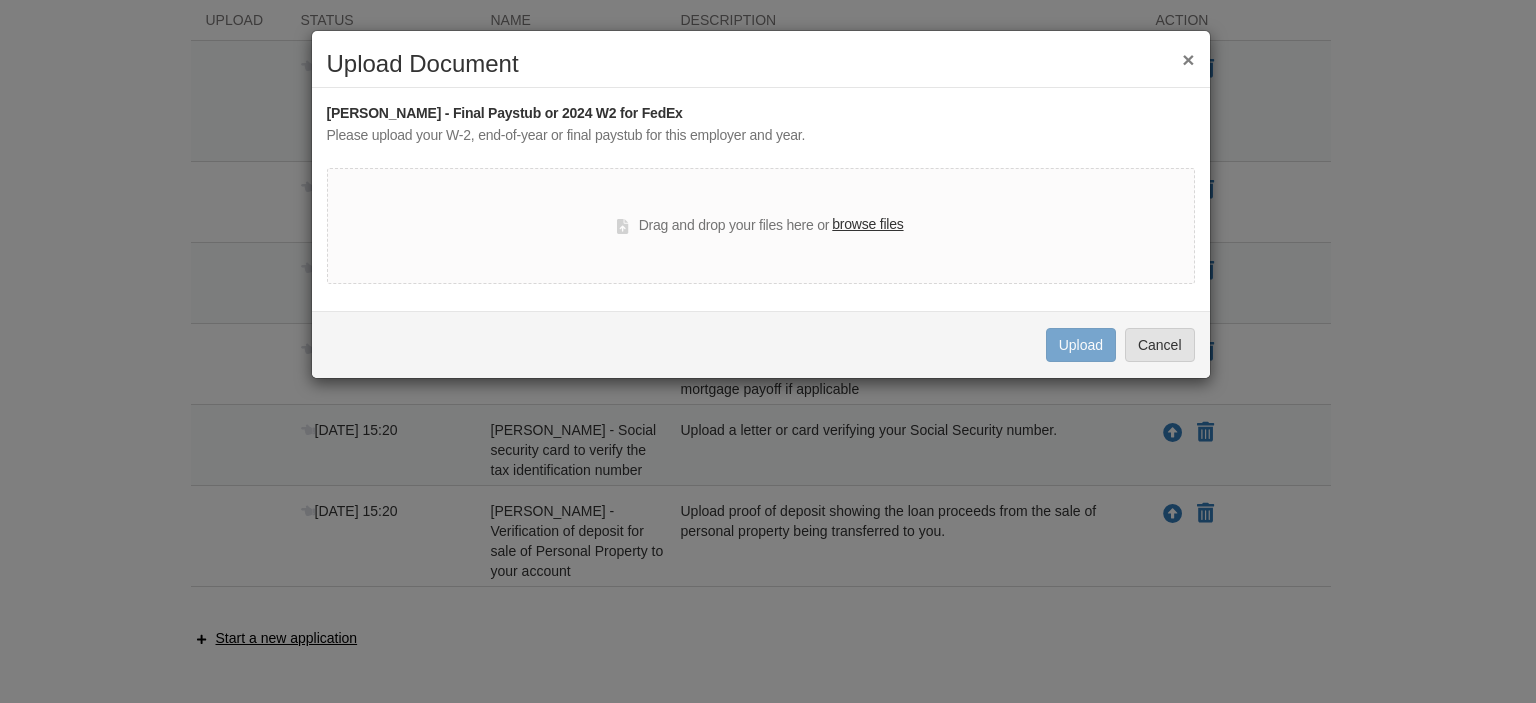 click on "browse files" at bounding box center (867, 225) 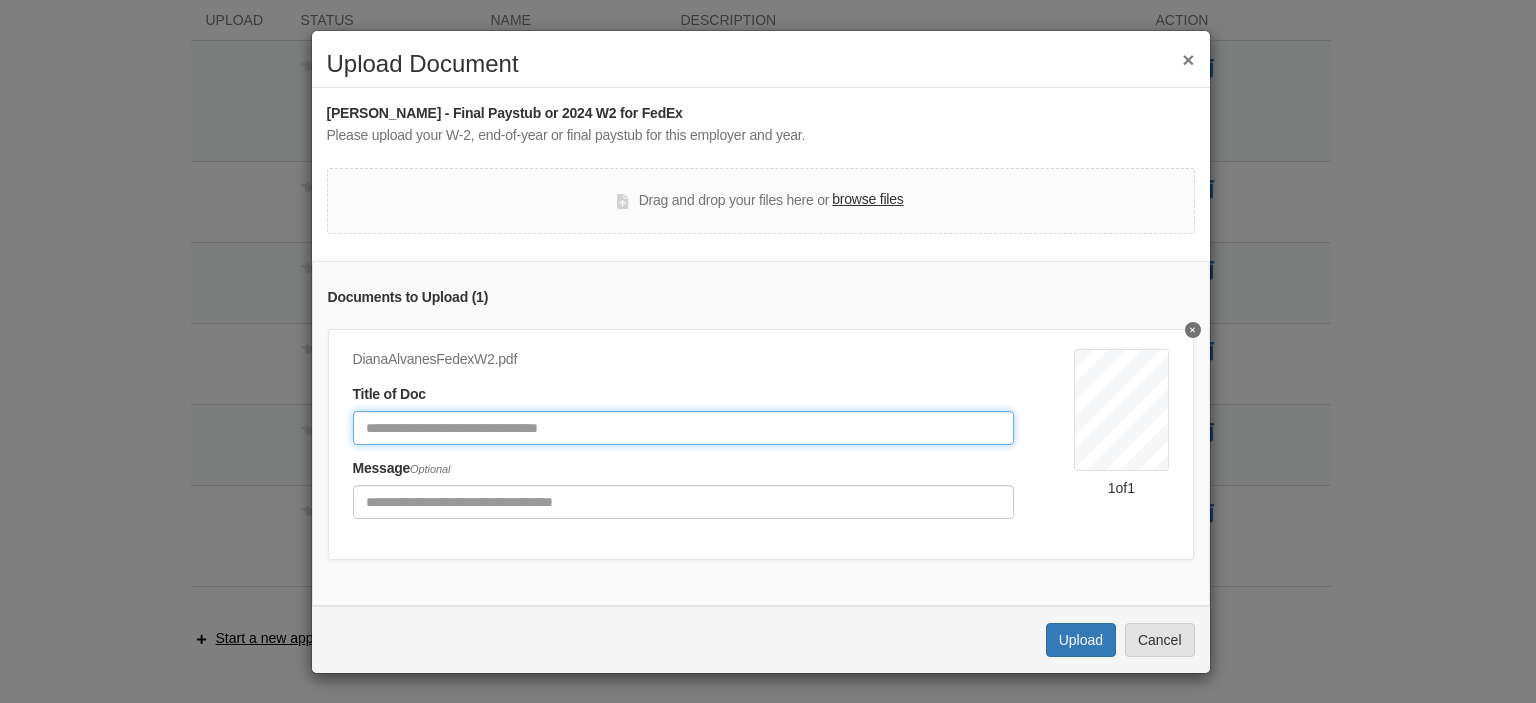 click 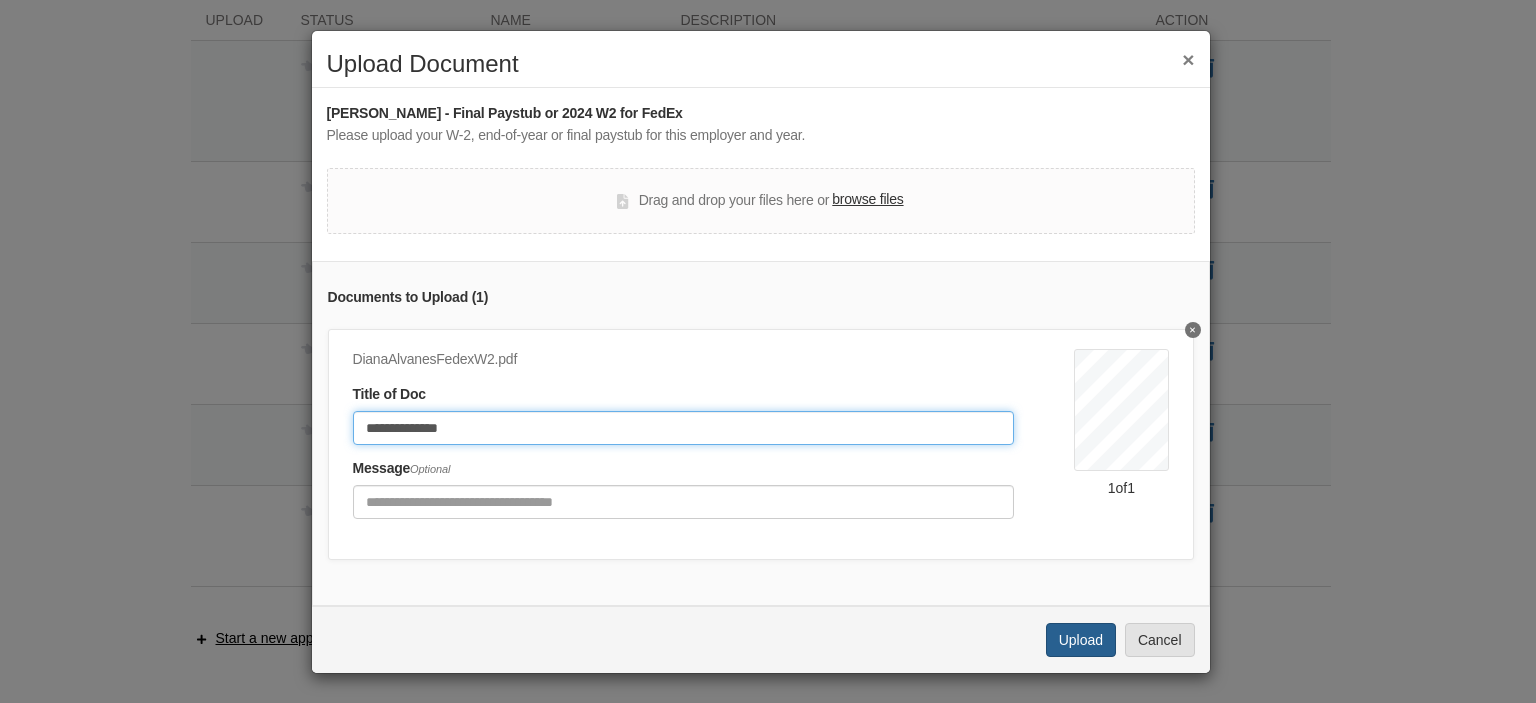 type on "**********" 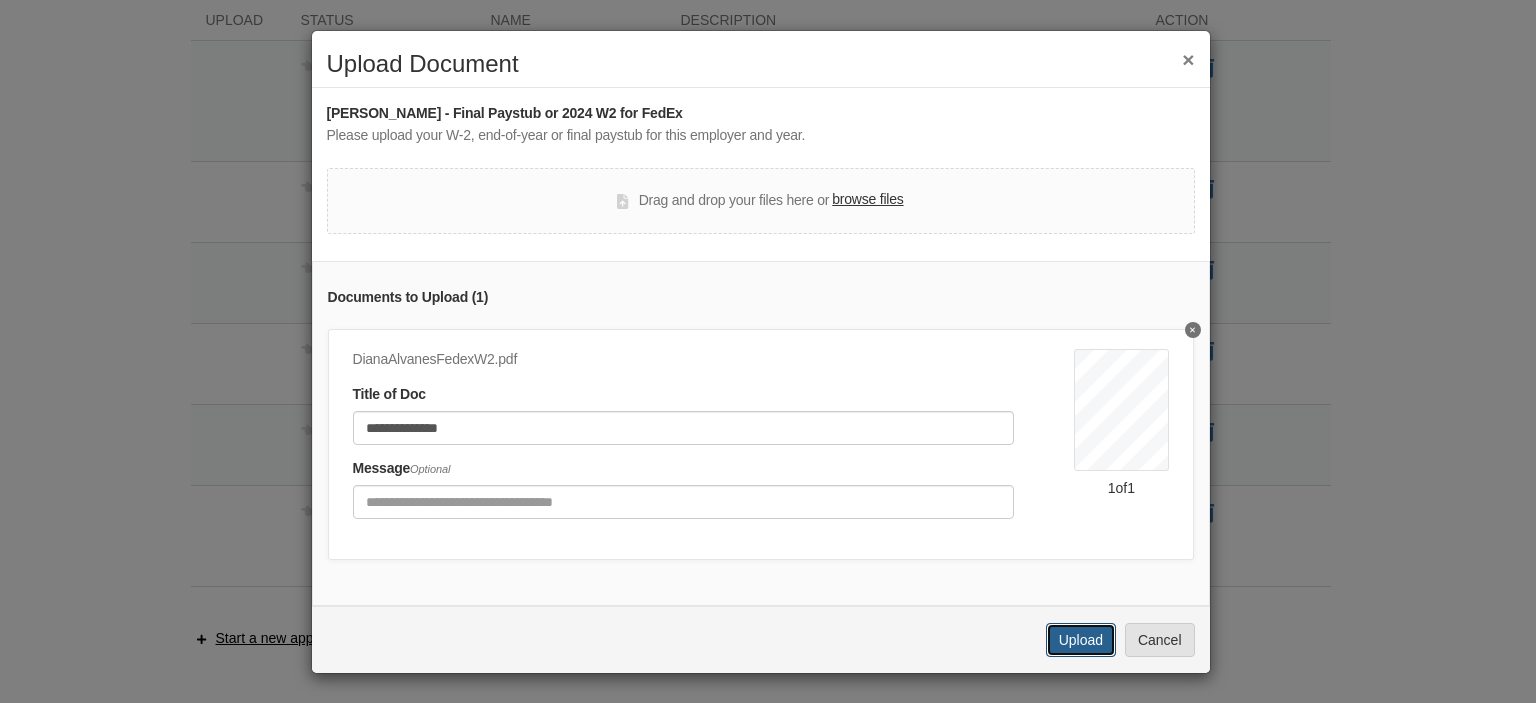 click on "Upload" at bounding box center (1081, 640) 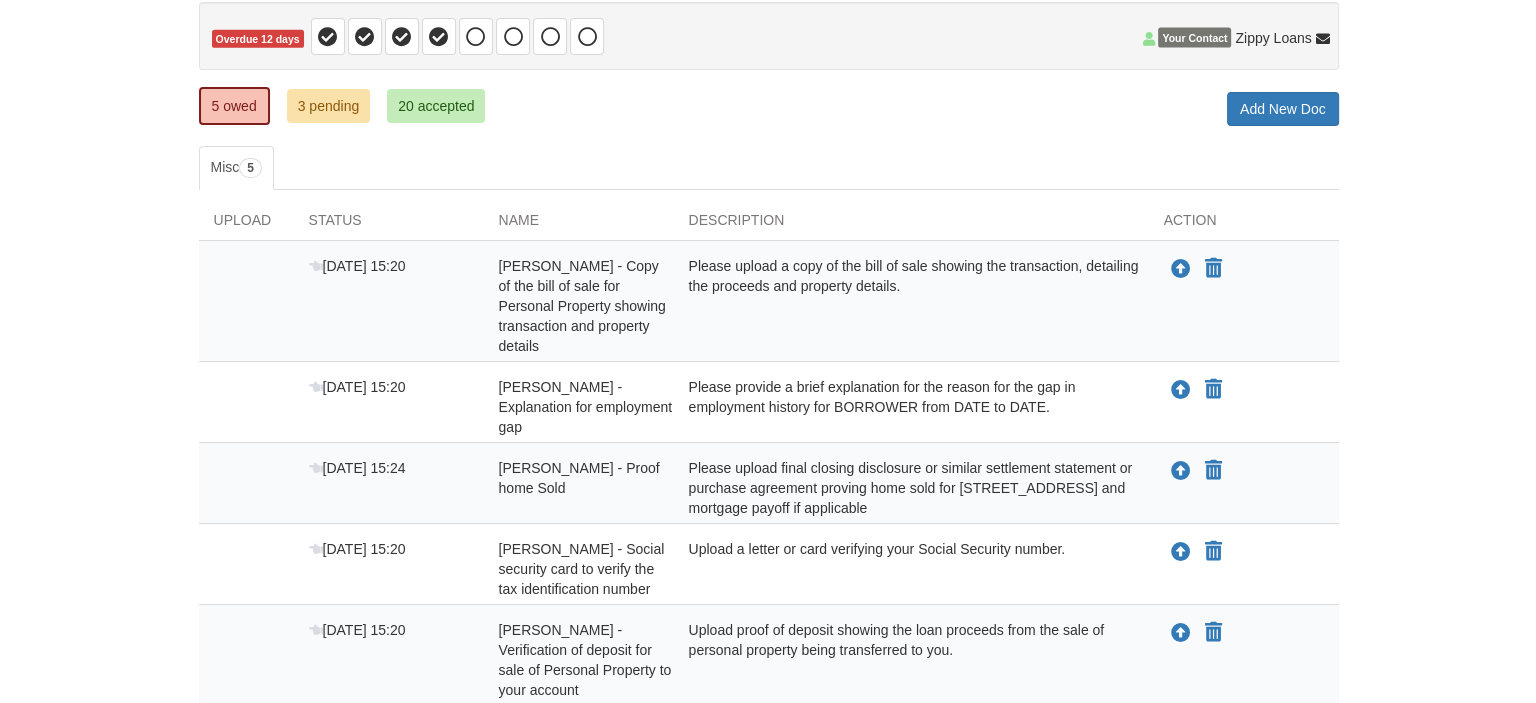 scroll, scrollTop: 300, scrollLeft: 0, axis: vertical 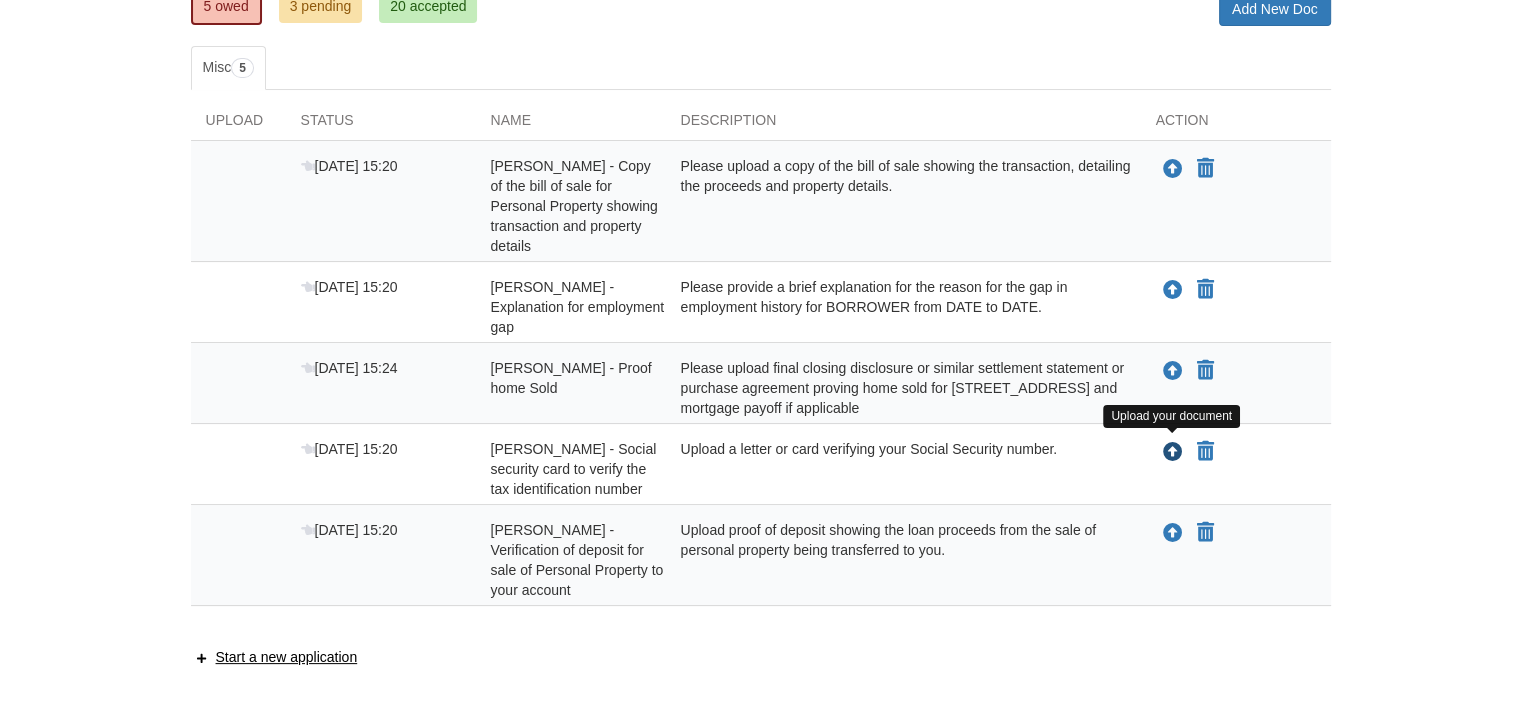click on "Upload your document" at bounding box center [1173, 452] 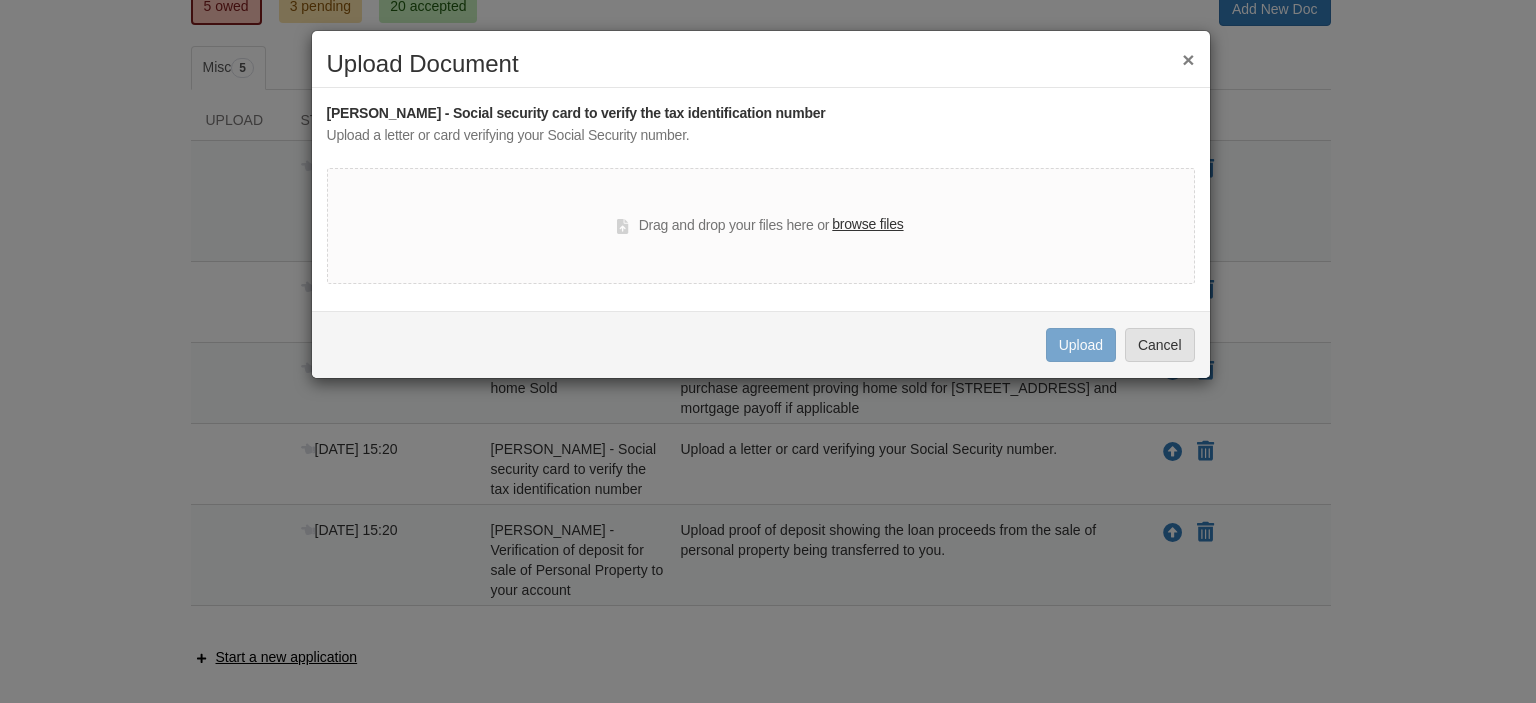 click on "browse files" at bounding box center [867, 225] 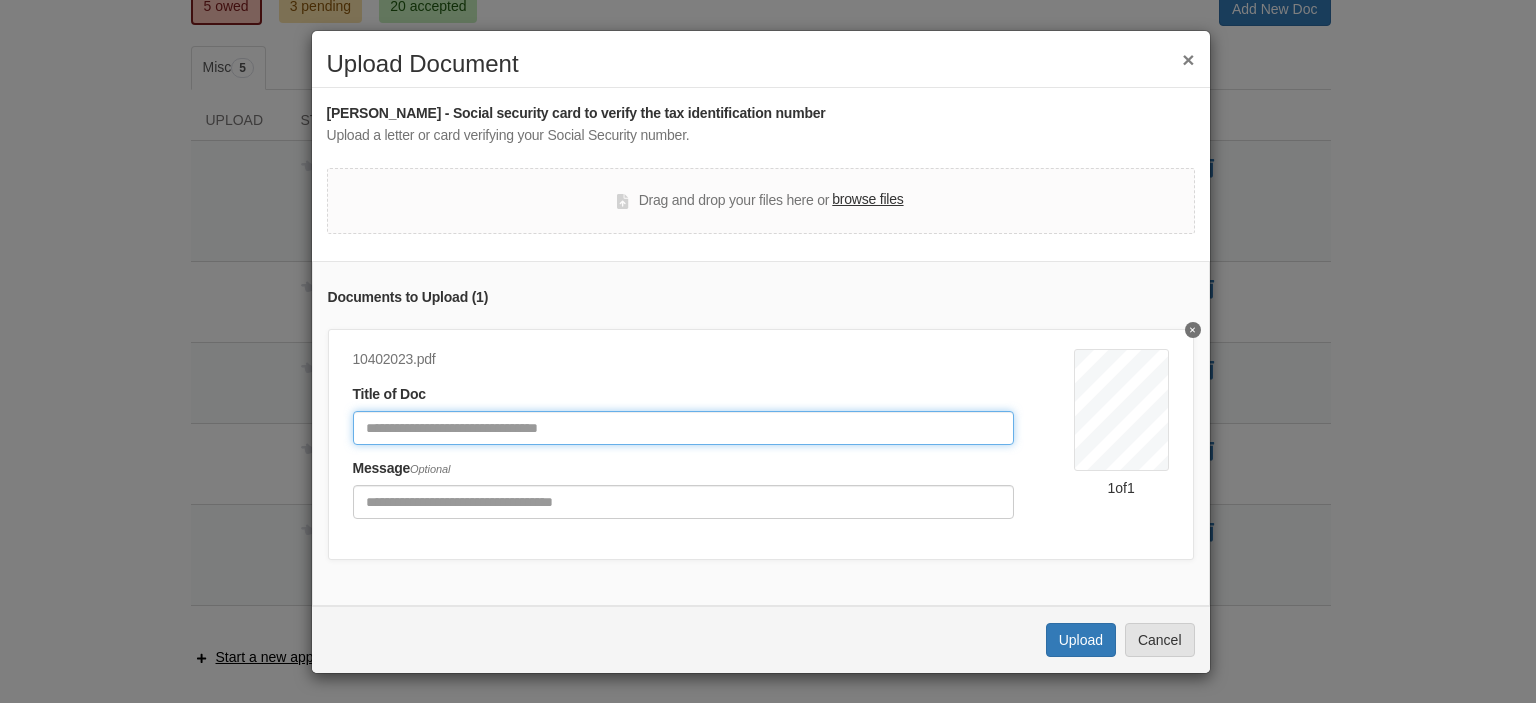 click 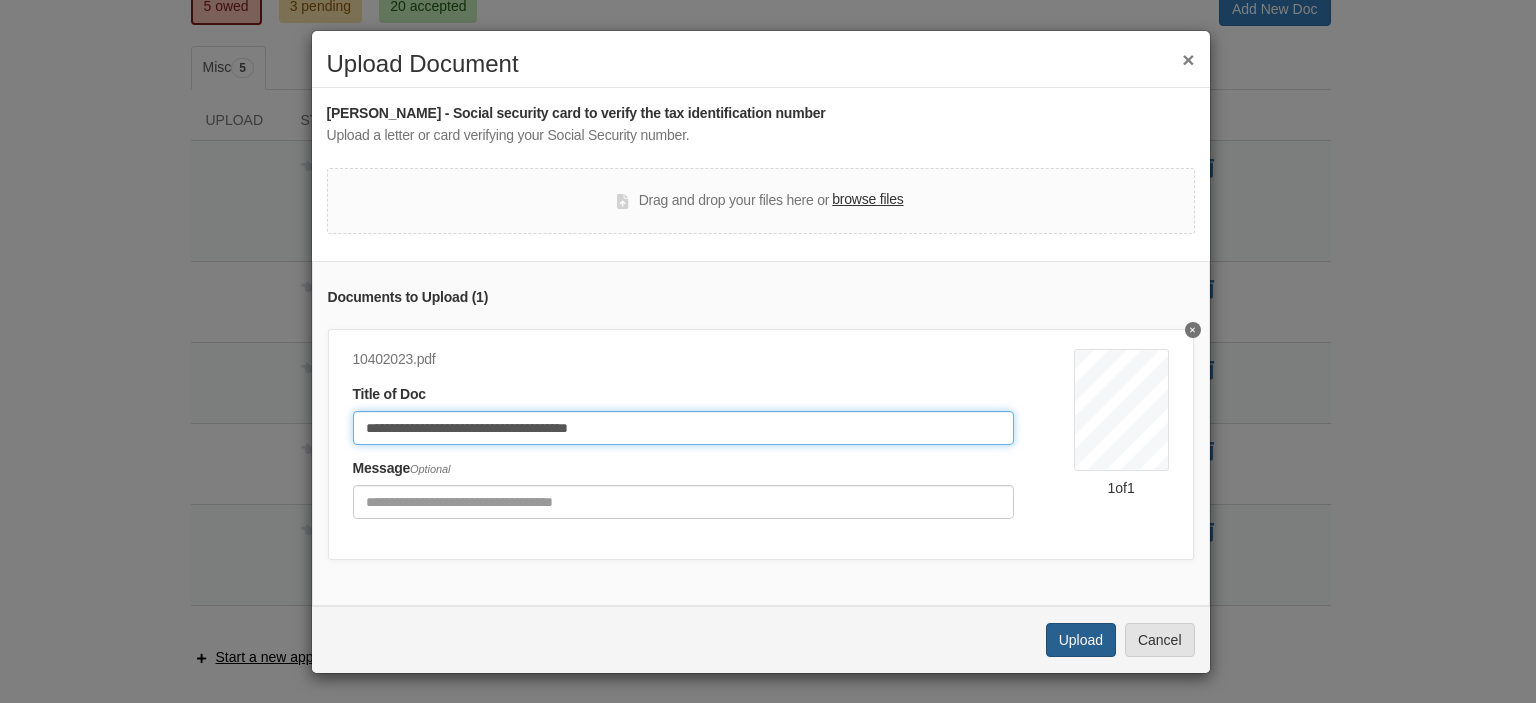 type on "**********" 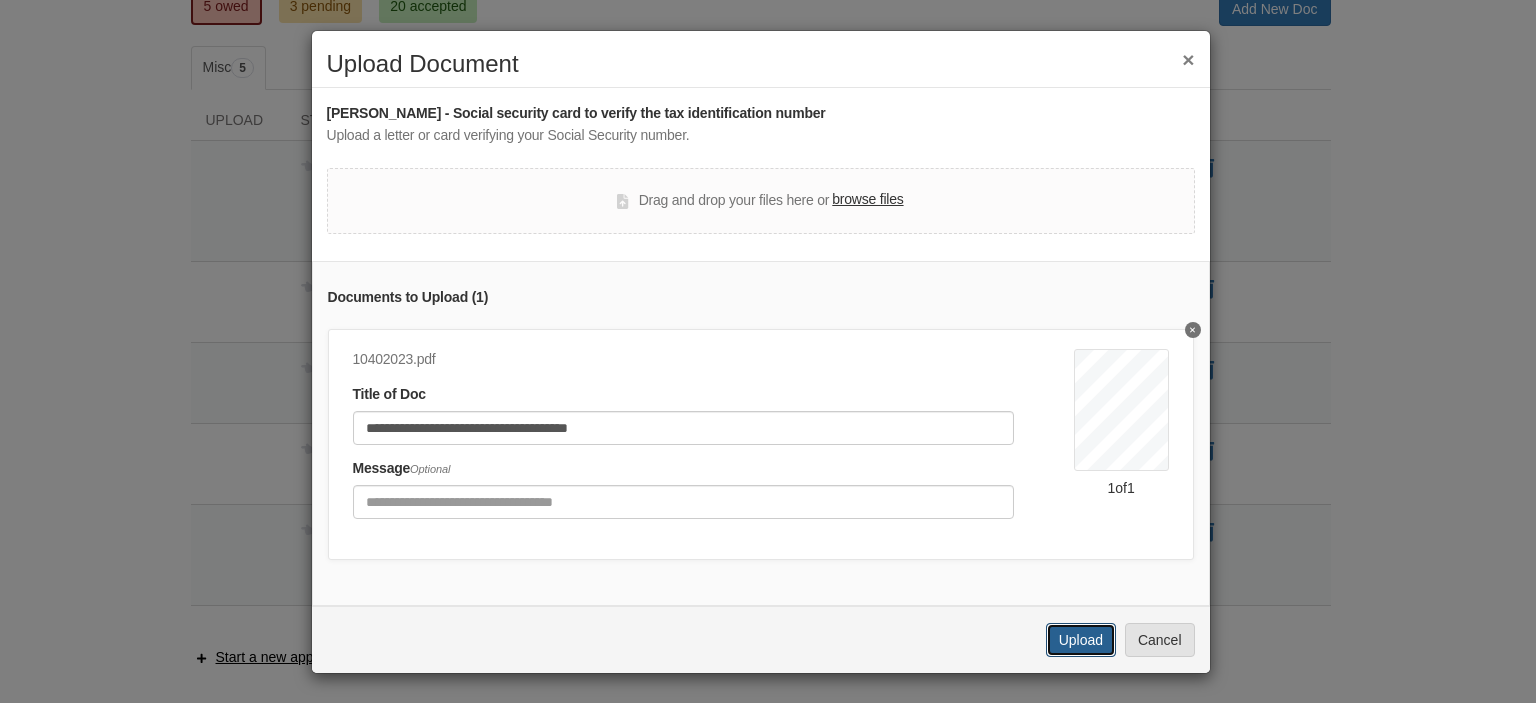click on "Upload" at bounding box center (1081, 640) 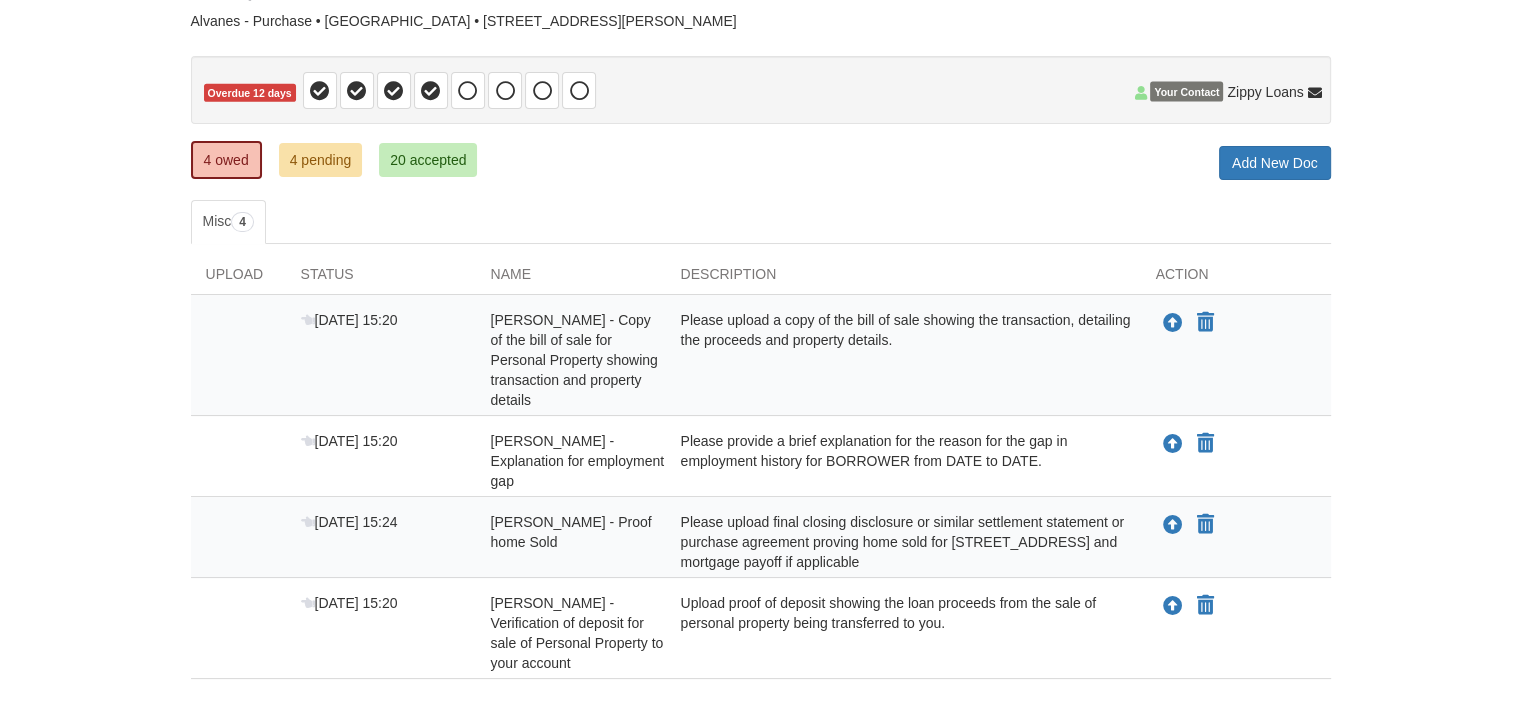 scroll, scrollTop: 0, scrollLeft: 0, axis: both 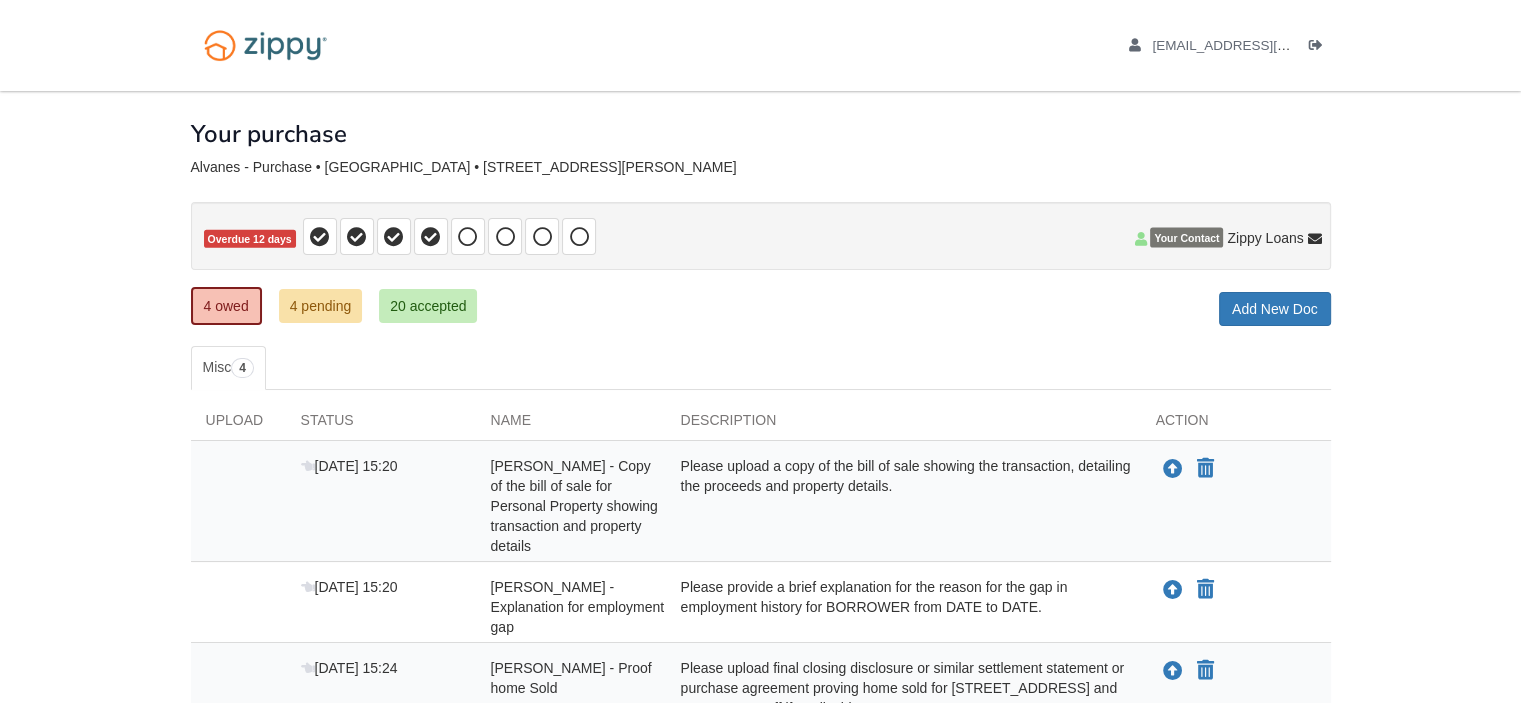 click on "Please upload a copy of the bill of sale showing the transaction, detailing the proceeds and property details." at bounding box center [903, 506] 